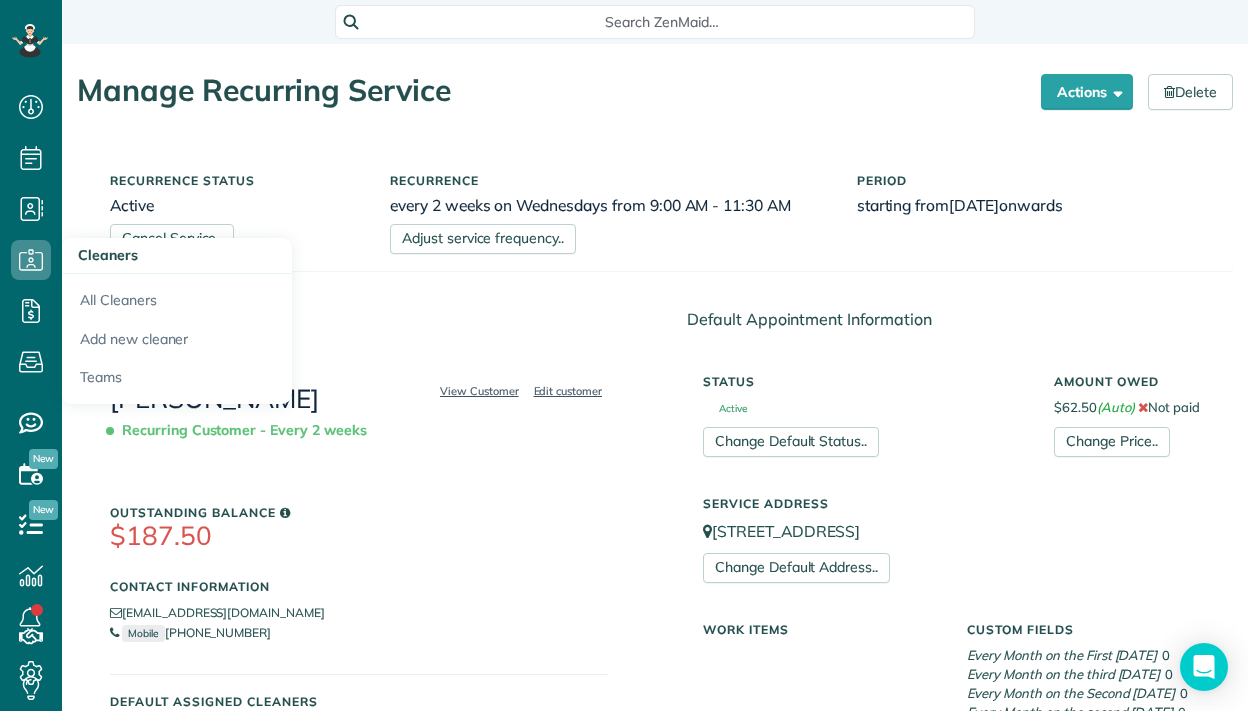 scroll, scrollTop: 0, scrollLeft: 0, axis: both 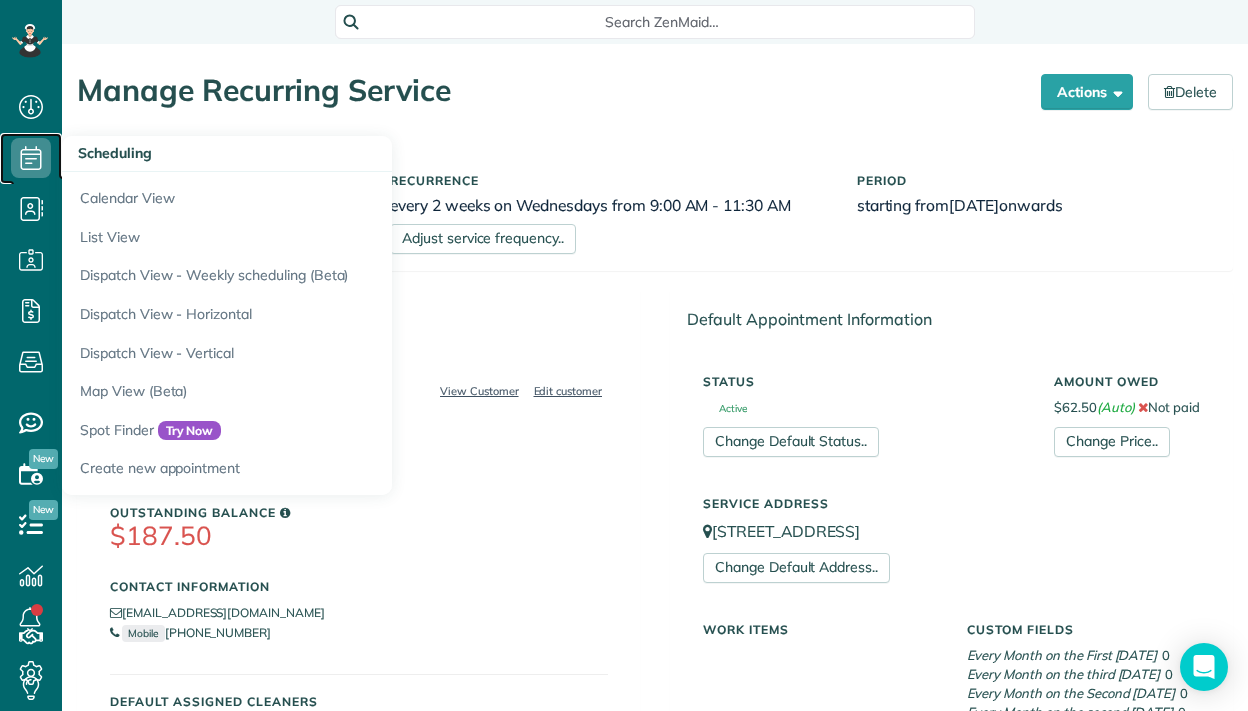 click 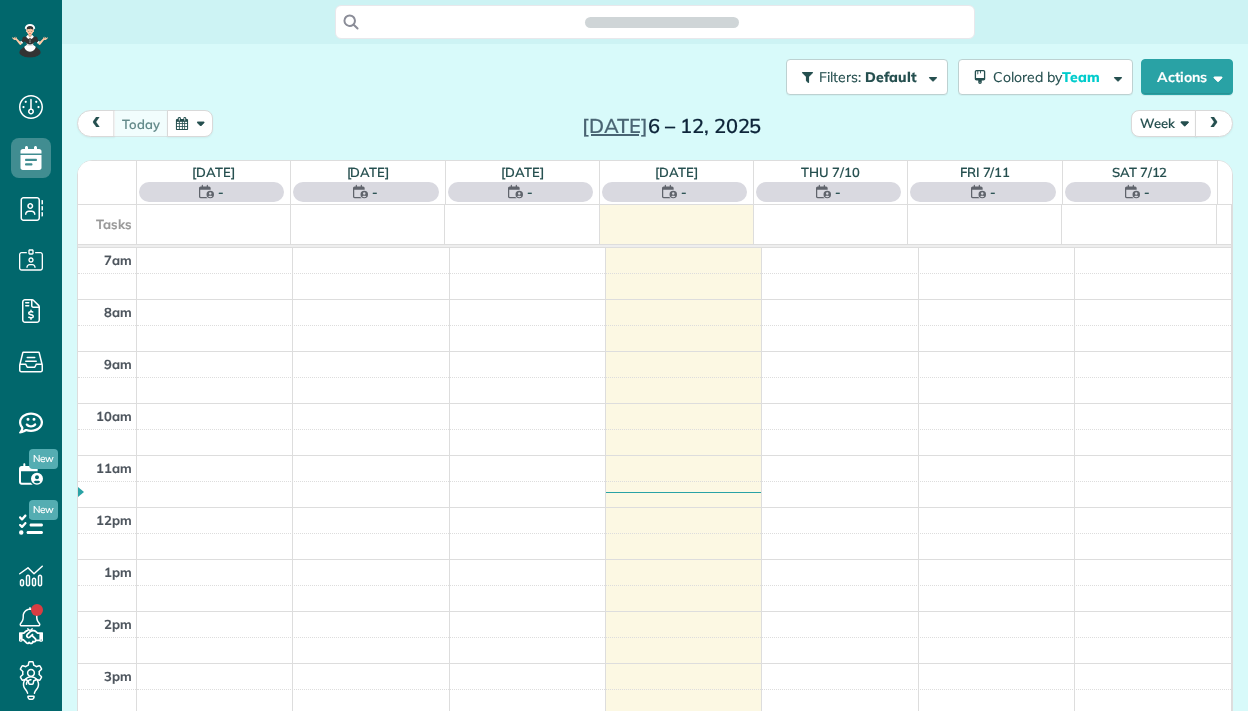 scroll, scrollTop: 0, scrollLeft: 0, axis: both 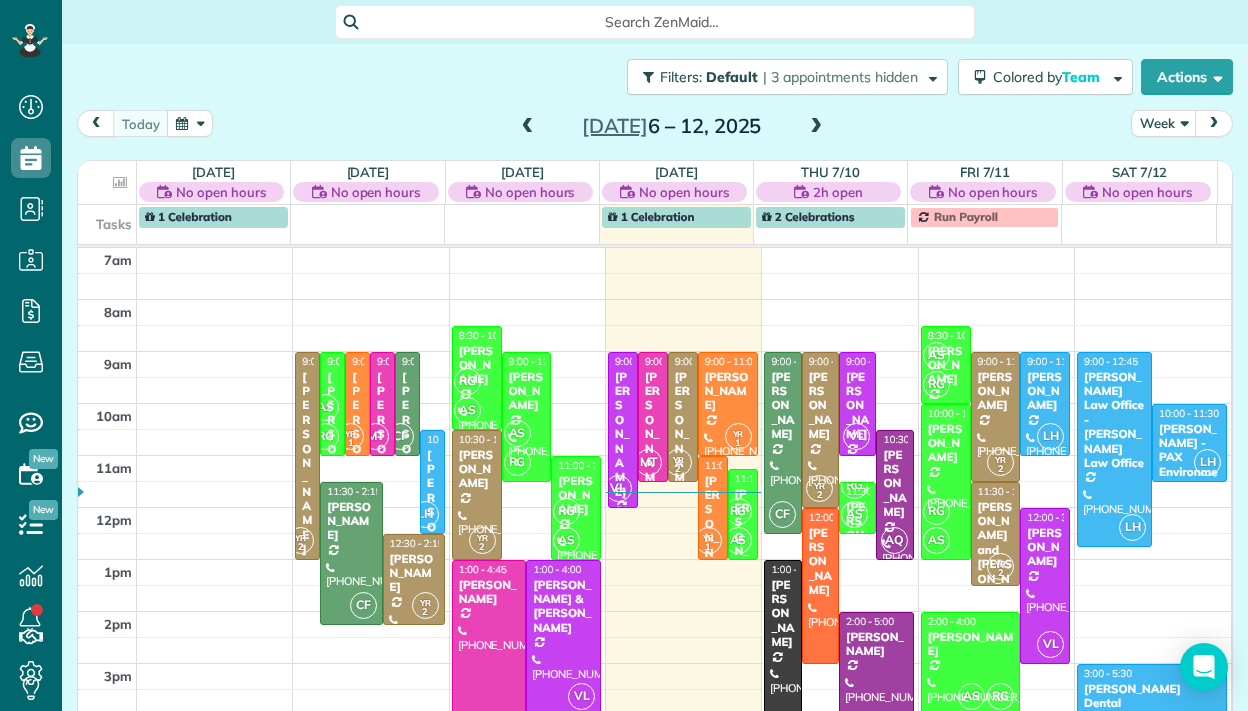 click at bounding box center [816, 127] 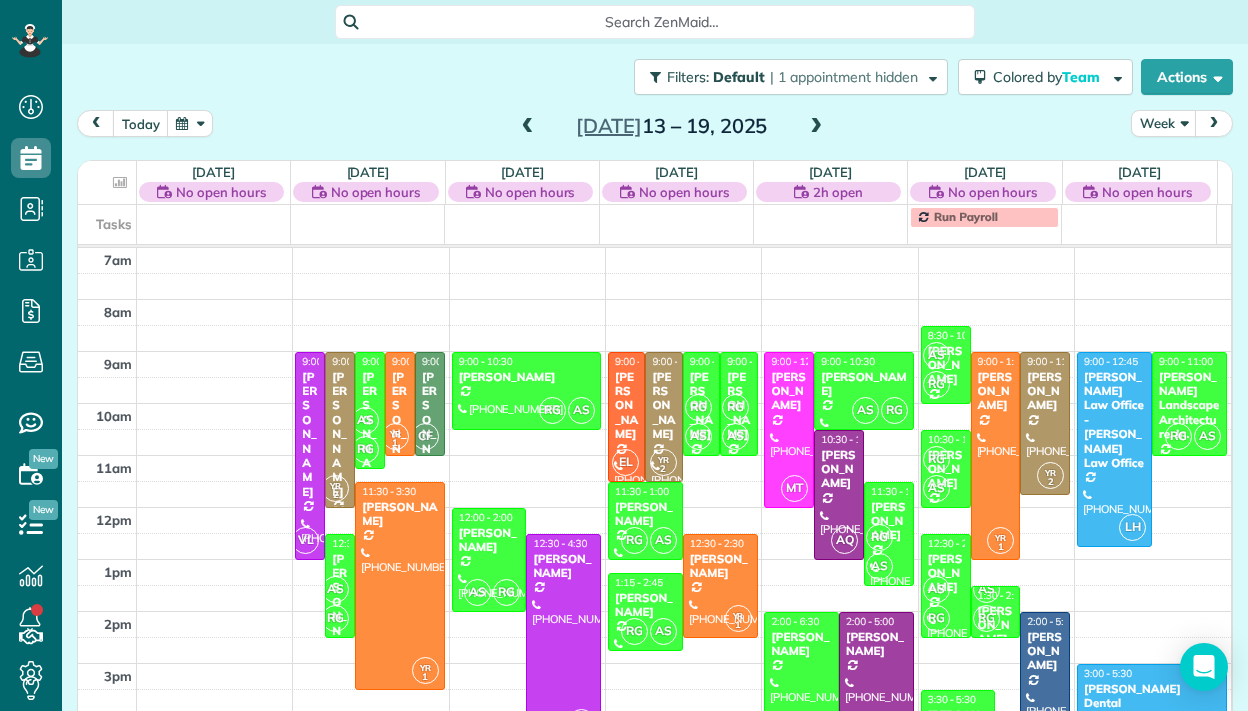 click at bounding box center (528, 127) 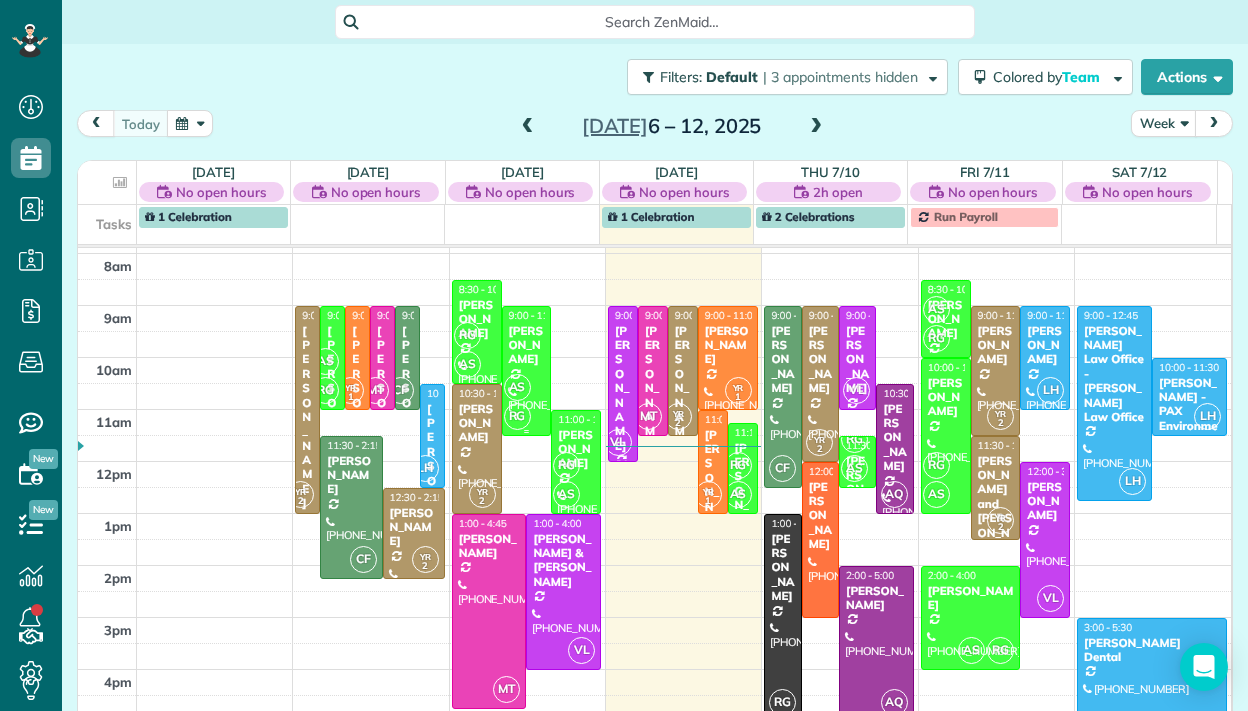 scroll, scrollTop: 69, scrollLeft: 0, axis: vertical 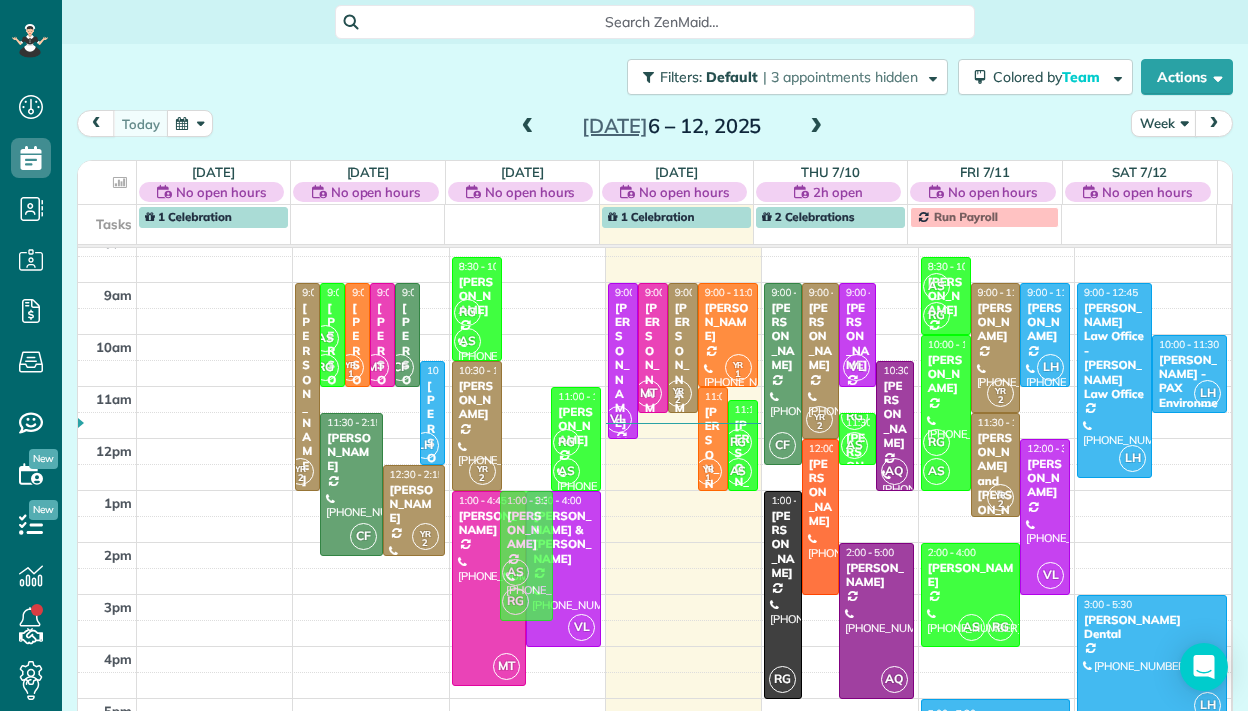 drag, startPoint x: 513, startPoint y: 345, endPoint x: 496, endPoint y: 534, distance: 189.76302 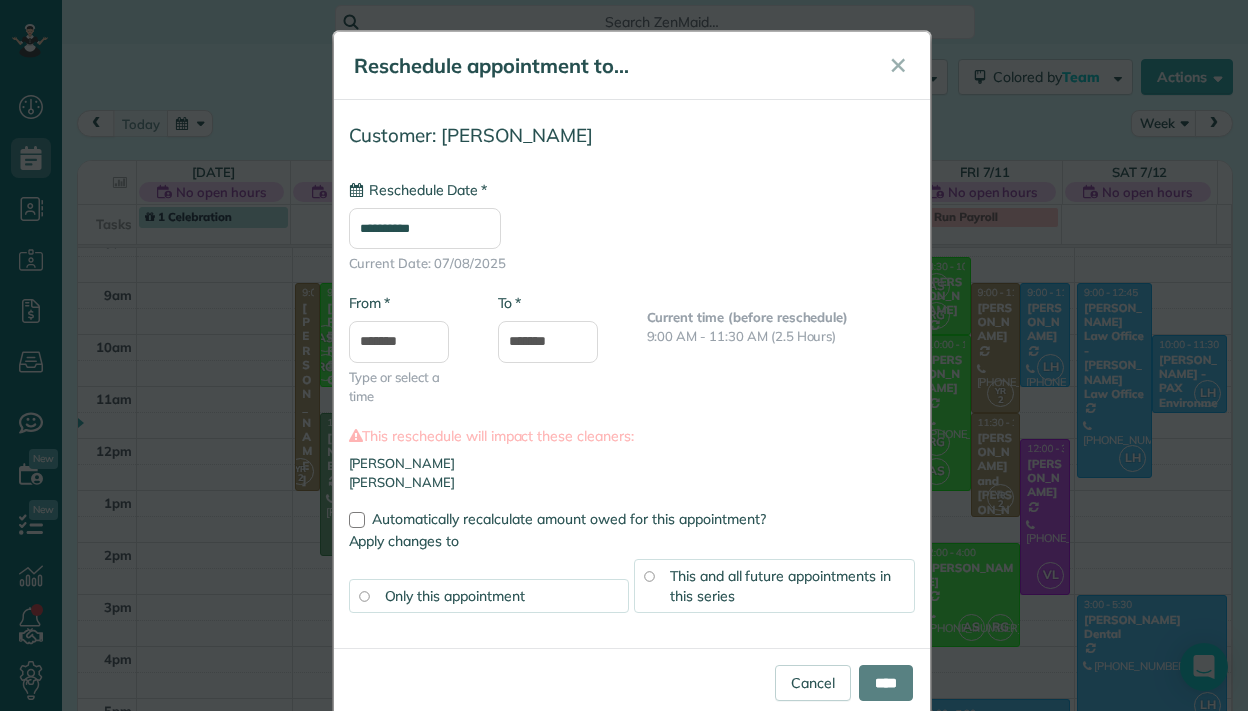 type on "**********" 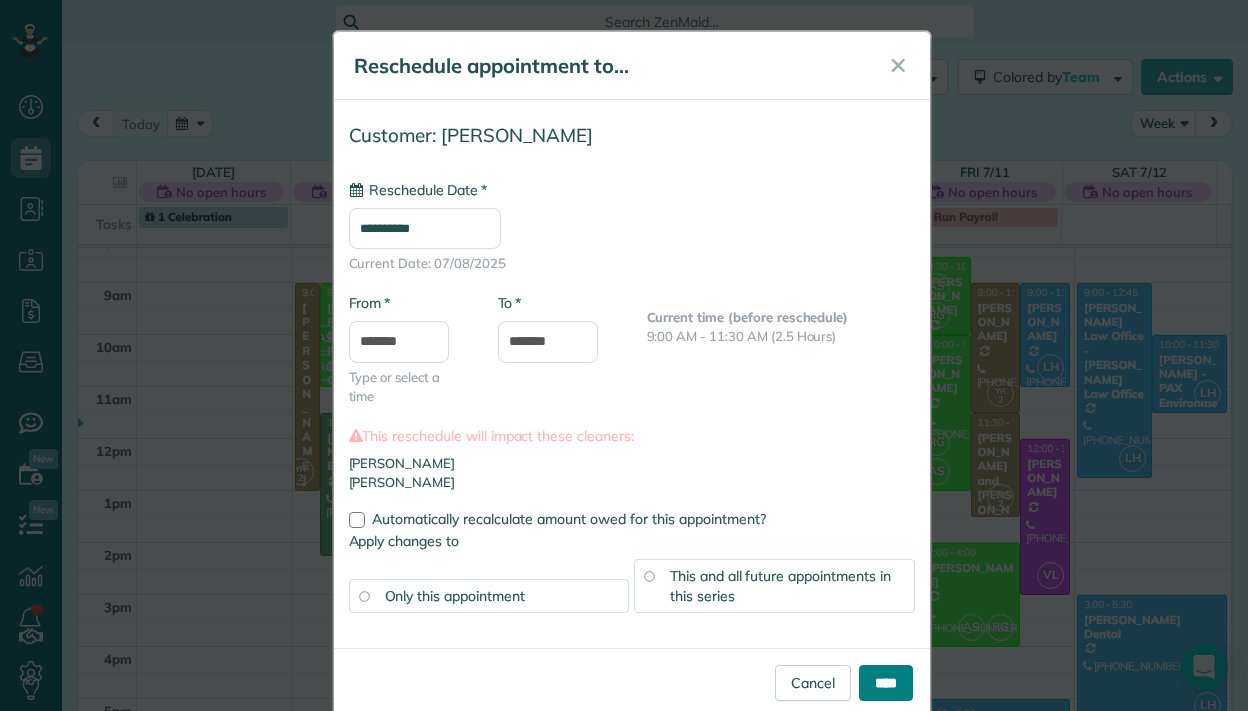 click on "****" at bounding box center (886, 683) 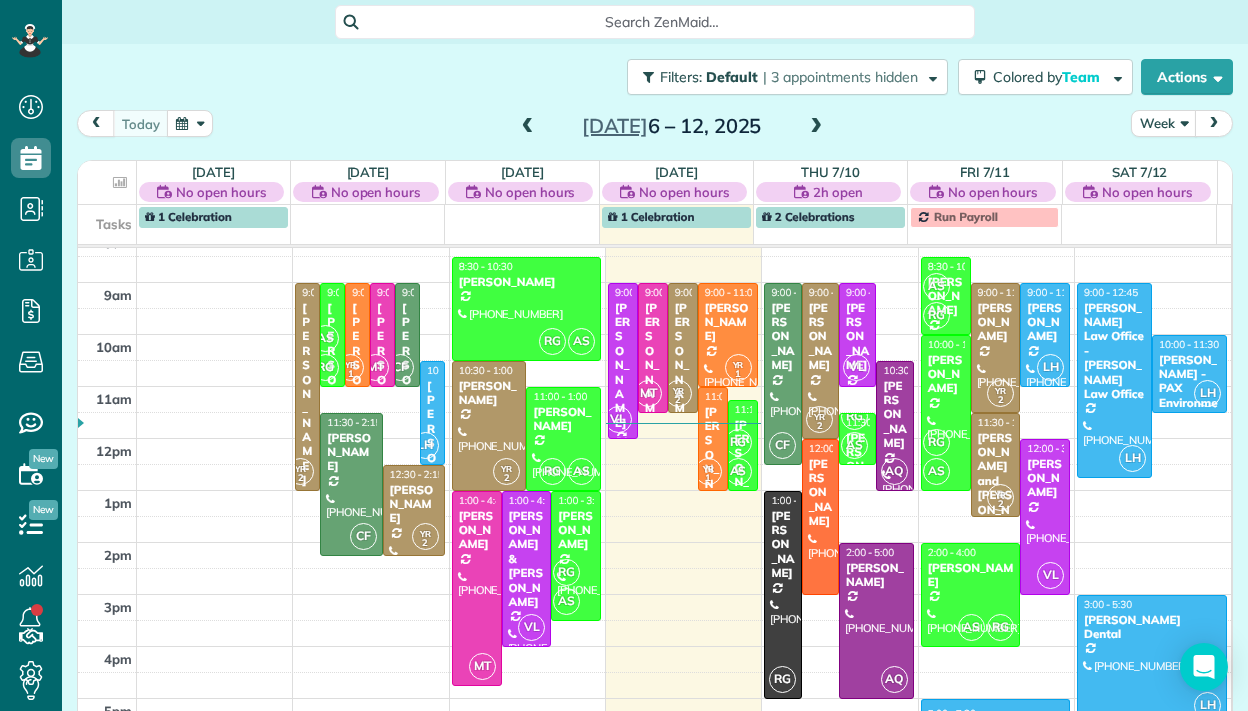 click at bounding box center [816, 127] 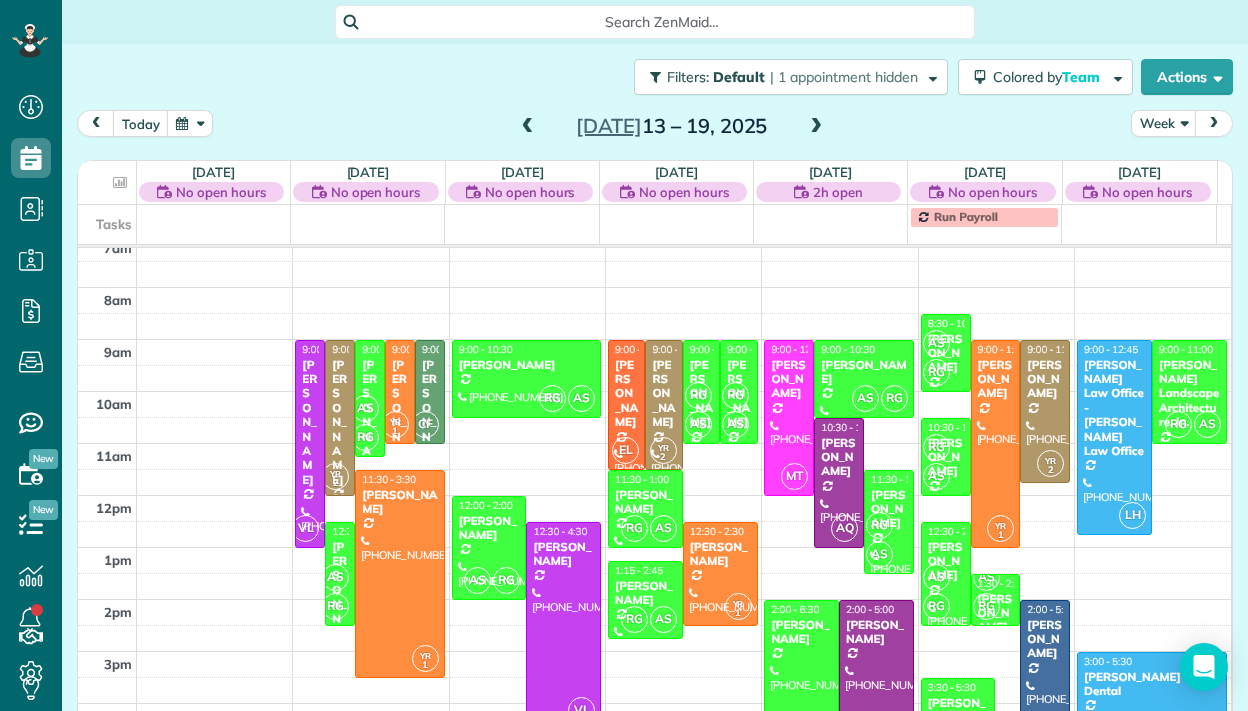 scroll, scrollTop: 14, scrollLeft: 0, axis: vertical 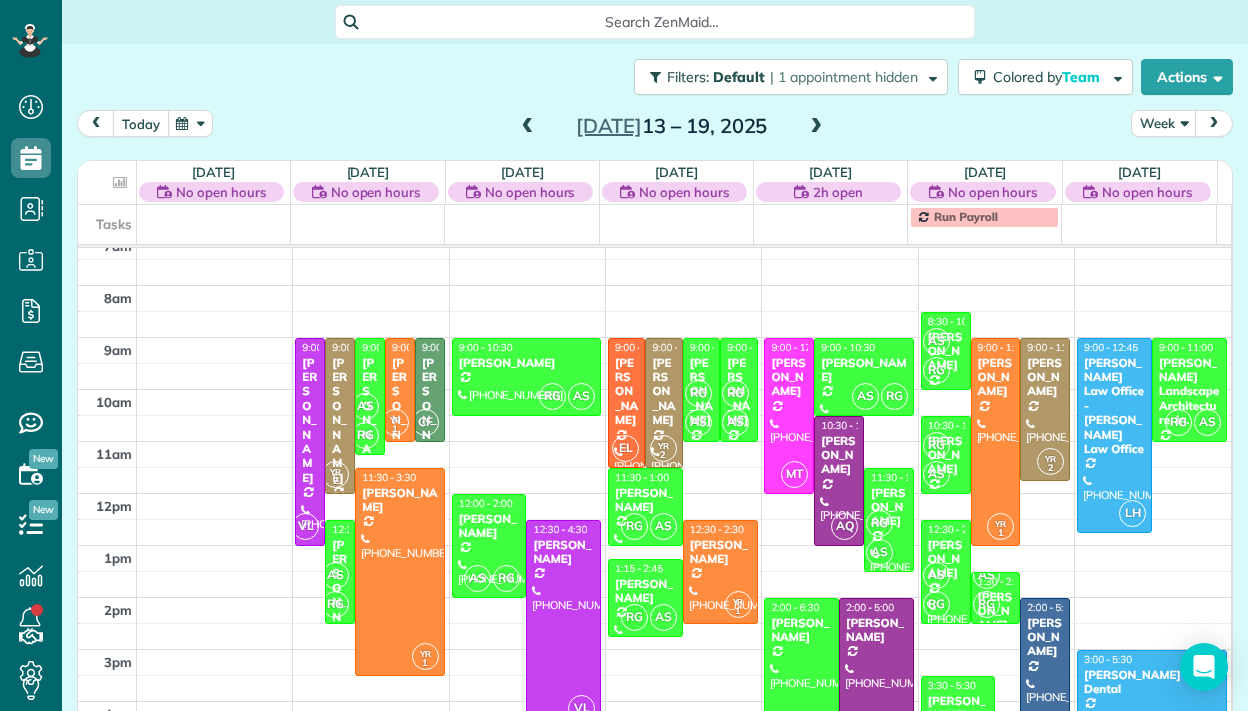 click on "today" at bounding box center [141, 123] 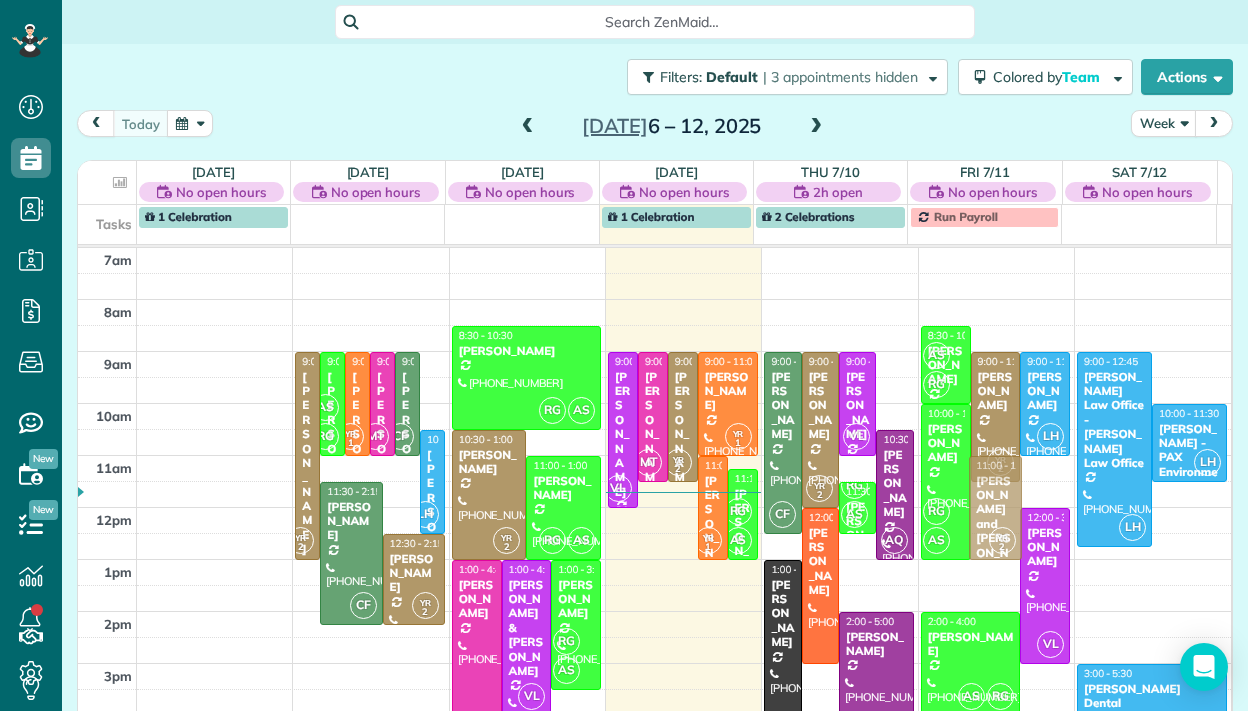 drag, startPoint x: 968, startPoint y: 507, endPoint x: 967, endPoint y: 483, distance: 24.020824 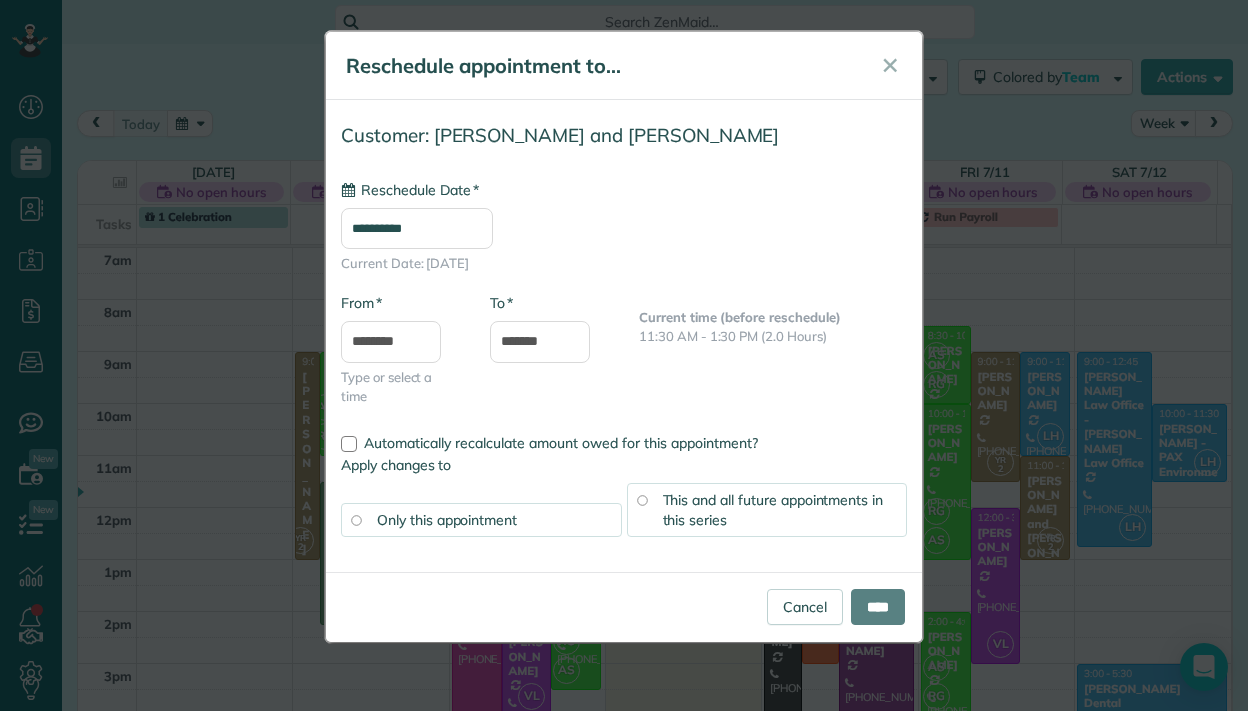 type on "**********" 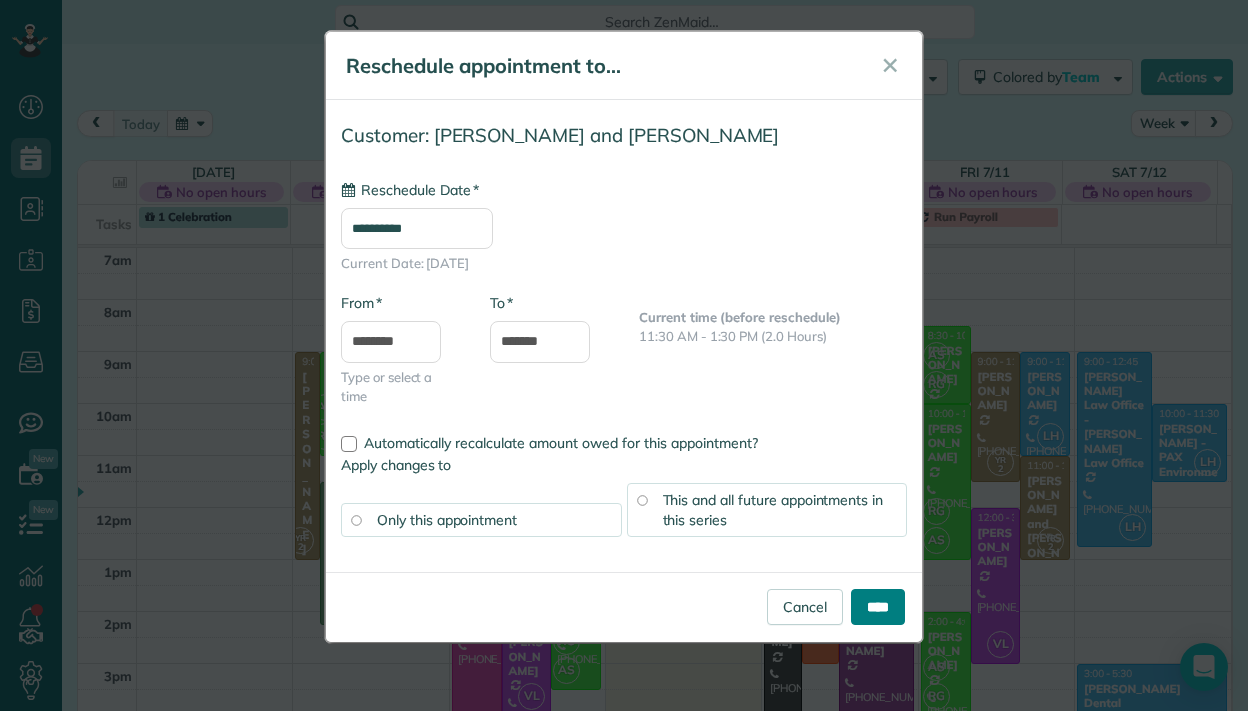 click on "****" at bounding box center (878, 607) 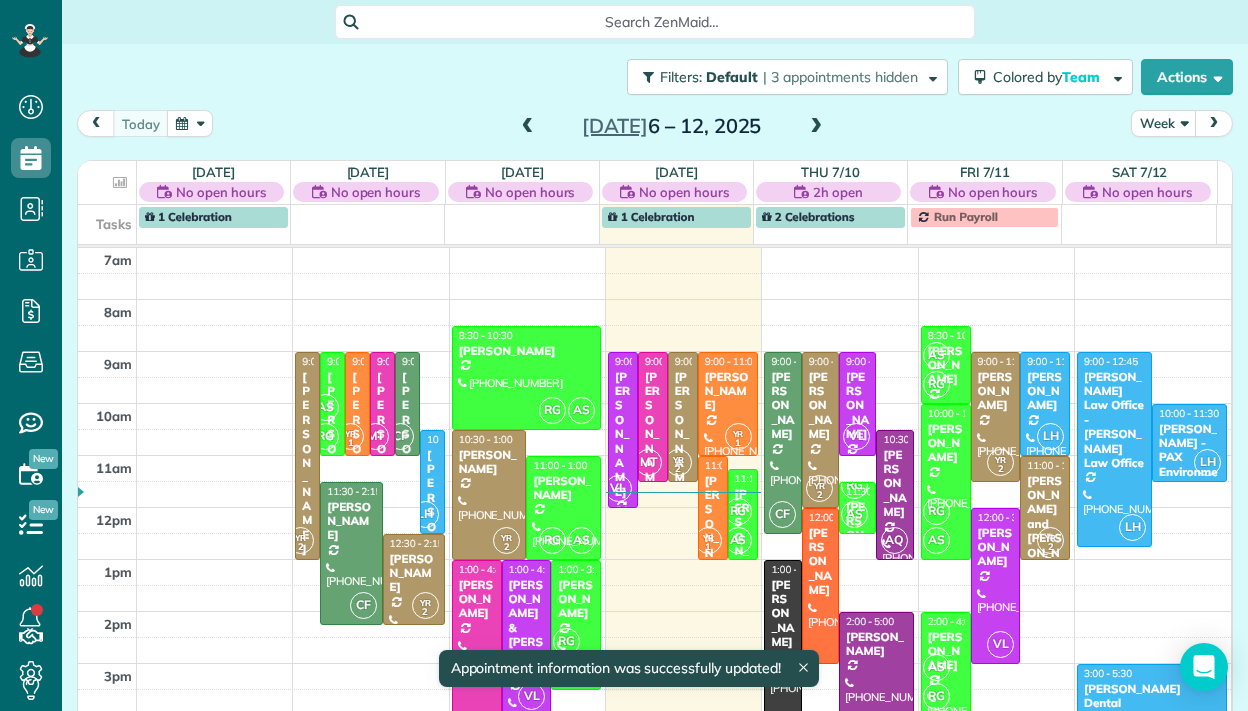 click on "[PERSON_NAME] and [PERSON_NAME]" at bounding box center (1045, 524) 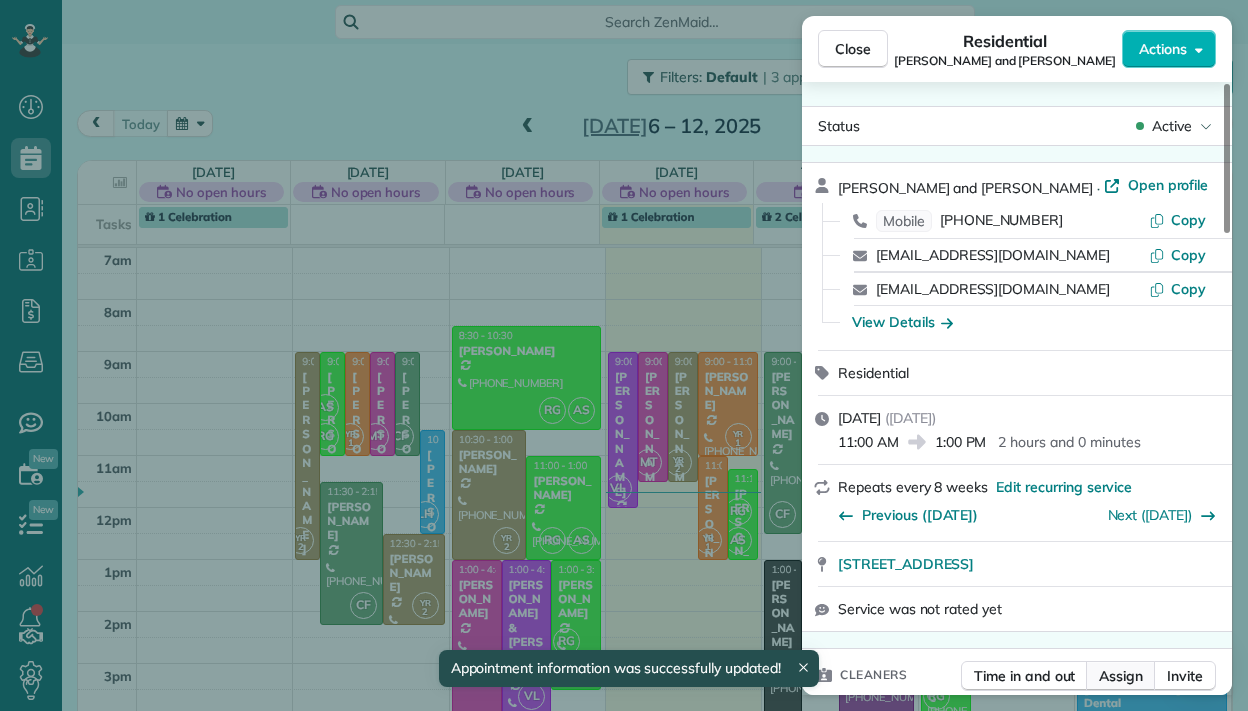 click on "Assign" at bounding box center [1121, 676] 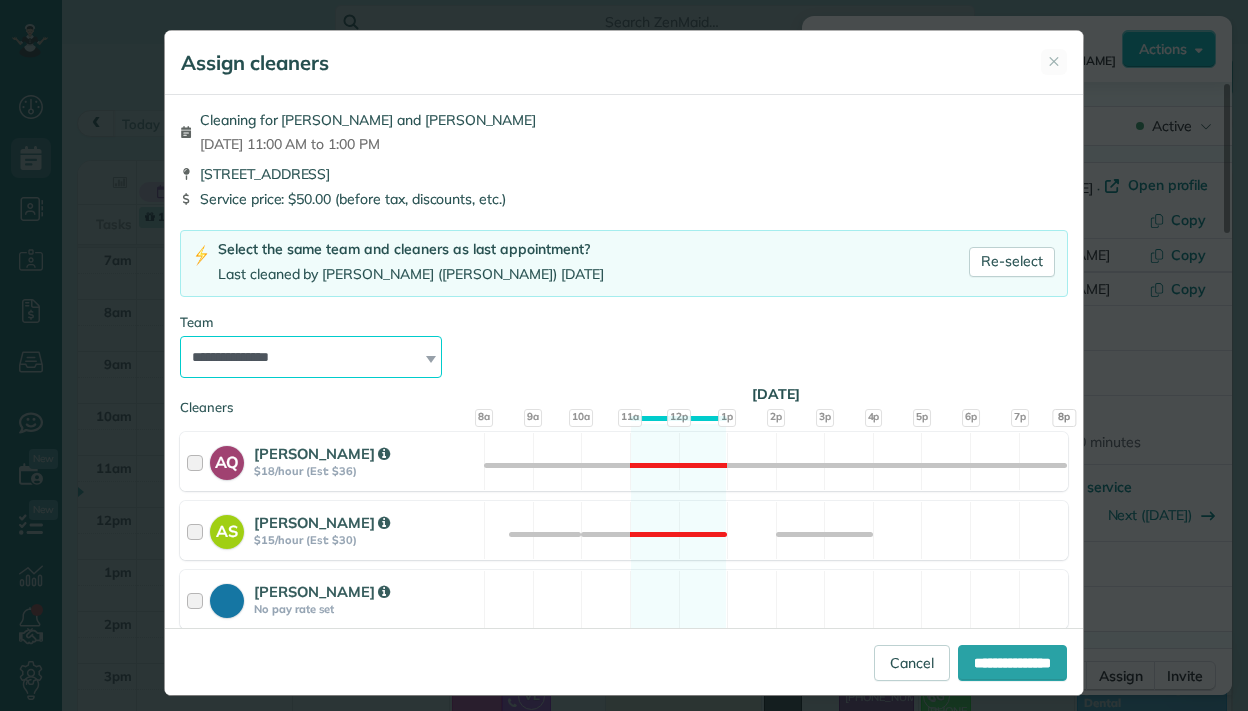 click on "**********" at bounding box center (311, 357) 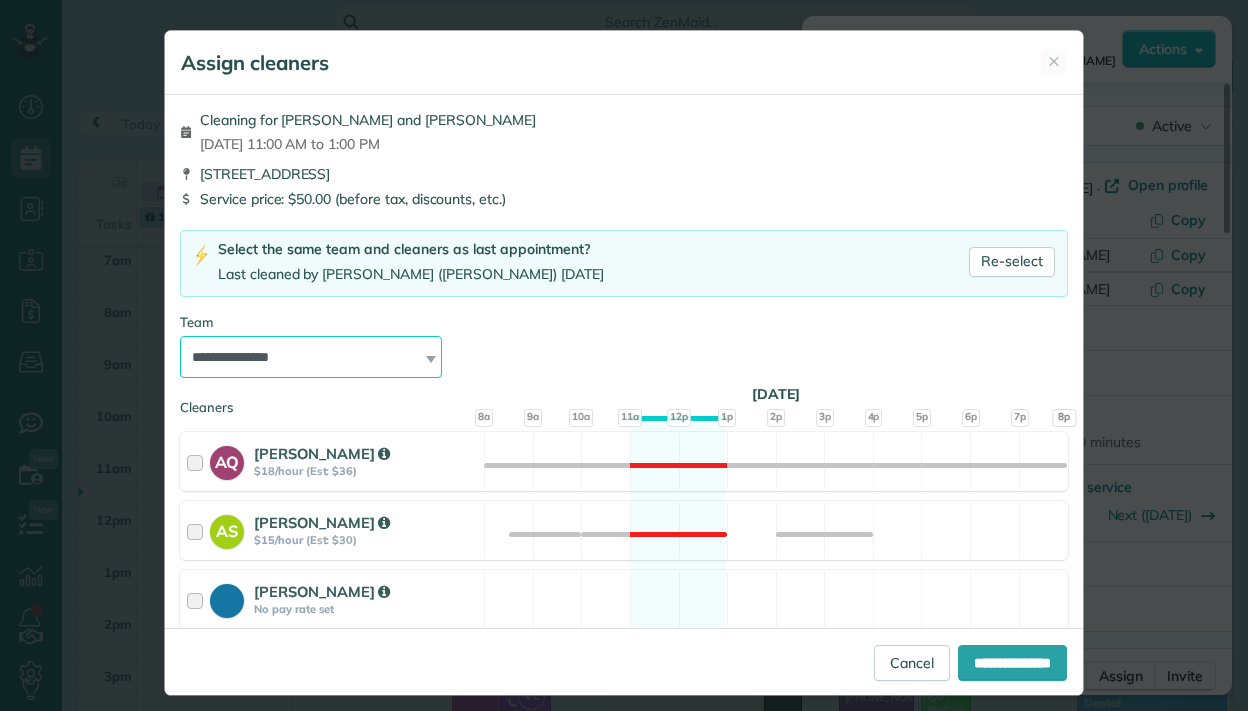 select on "*****" 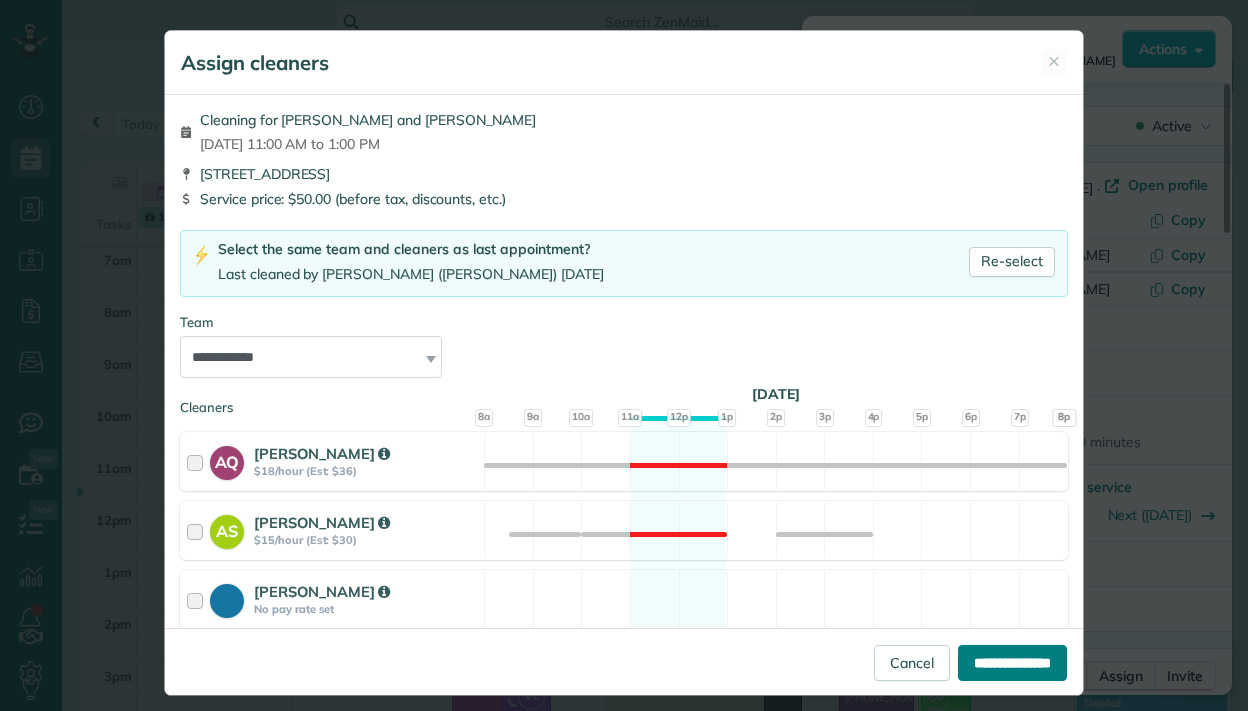 click on "**********" at bounding box center (1012, 663) 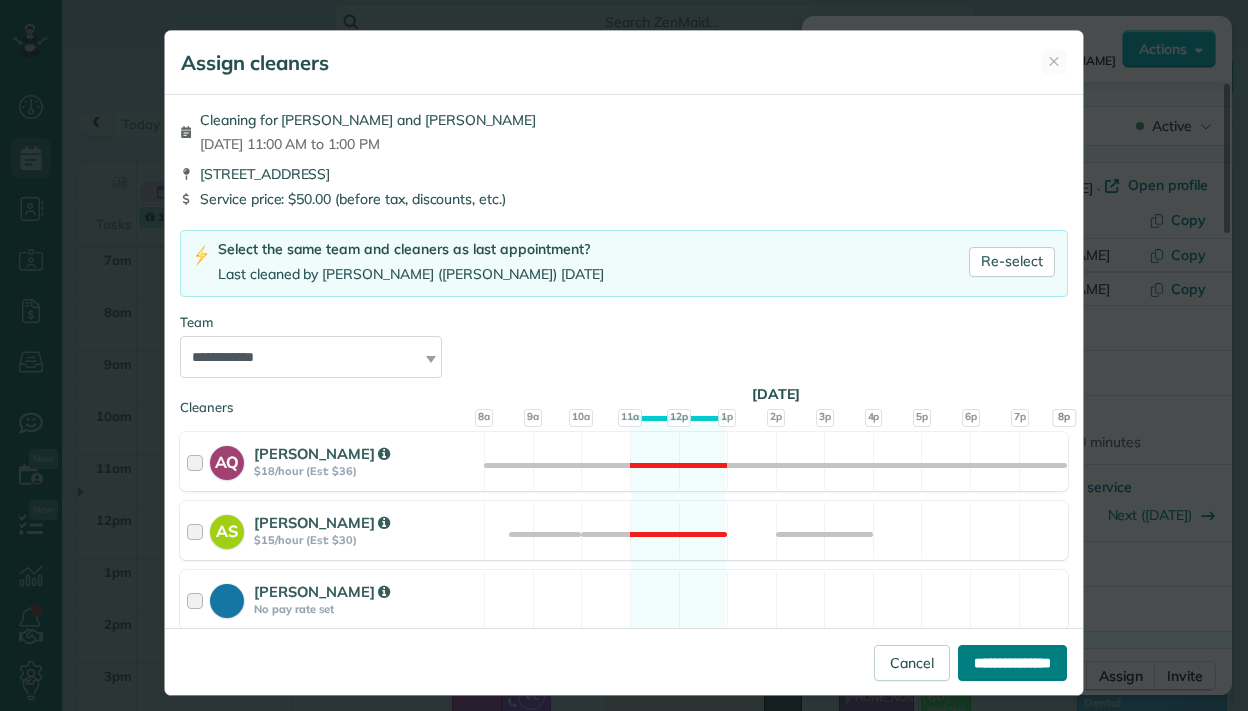 type on "**********" 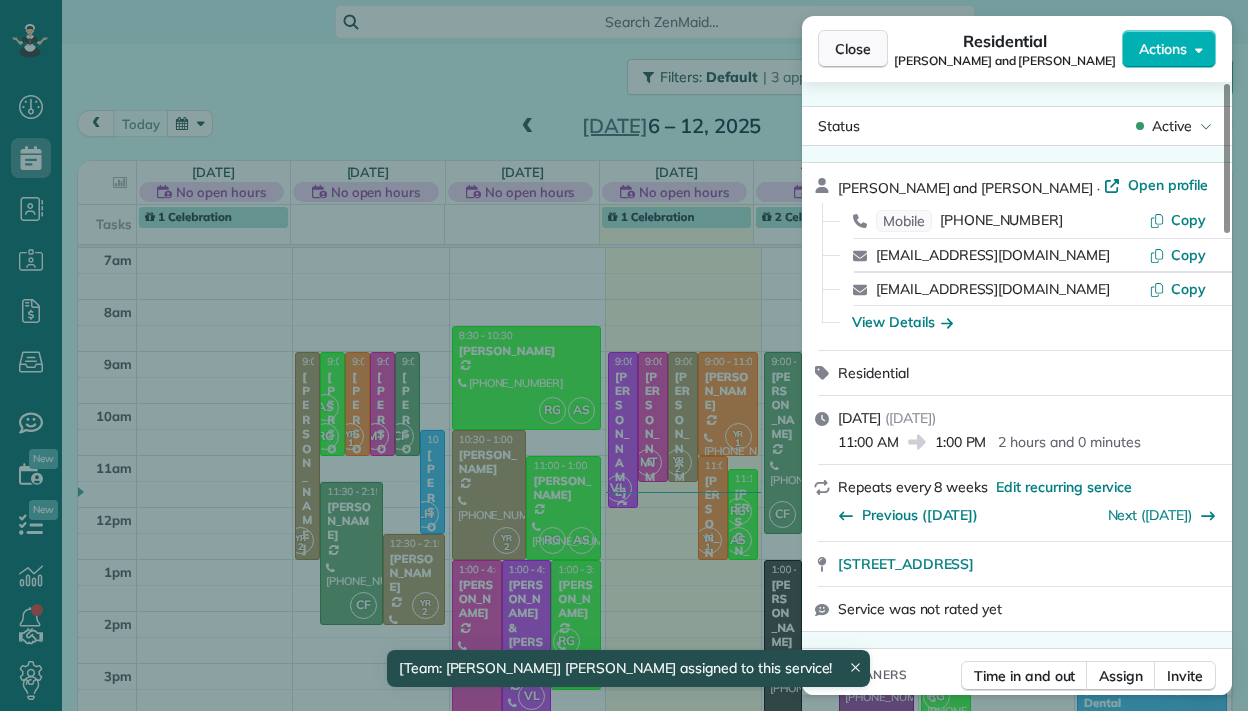 click on "Close" at bounding box center (853, 49) 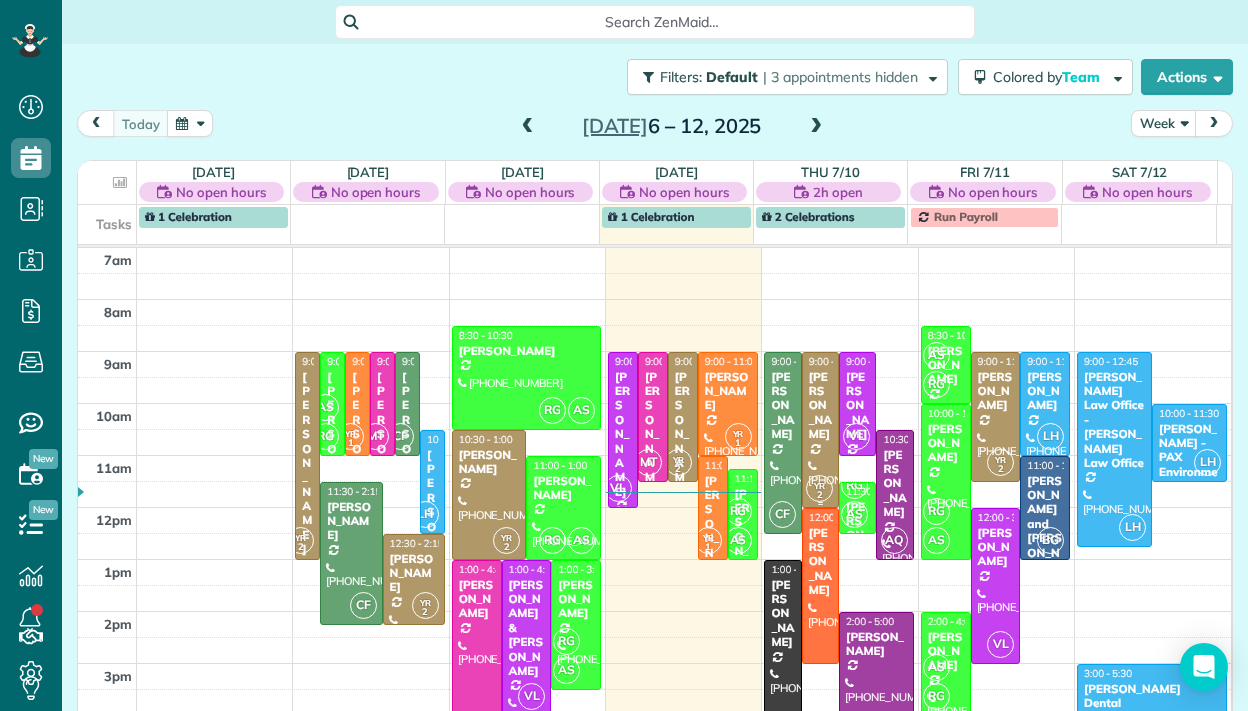 click on "[PERSON_NAME]" at bounding box center [820, 406] 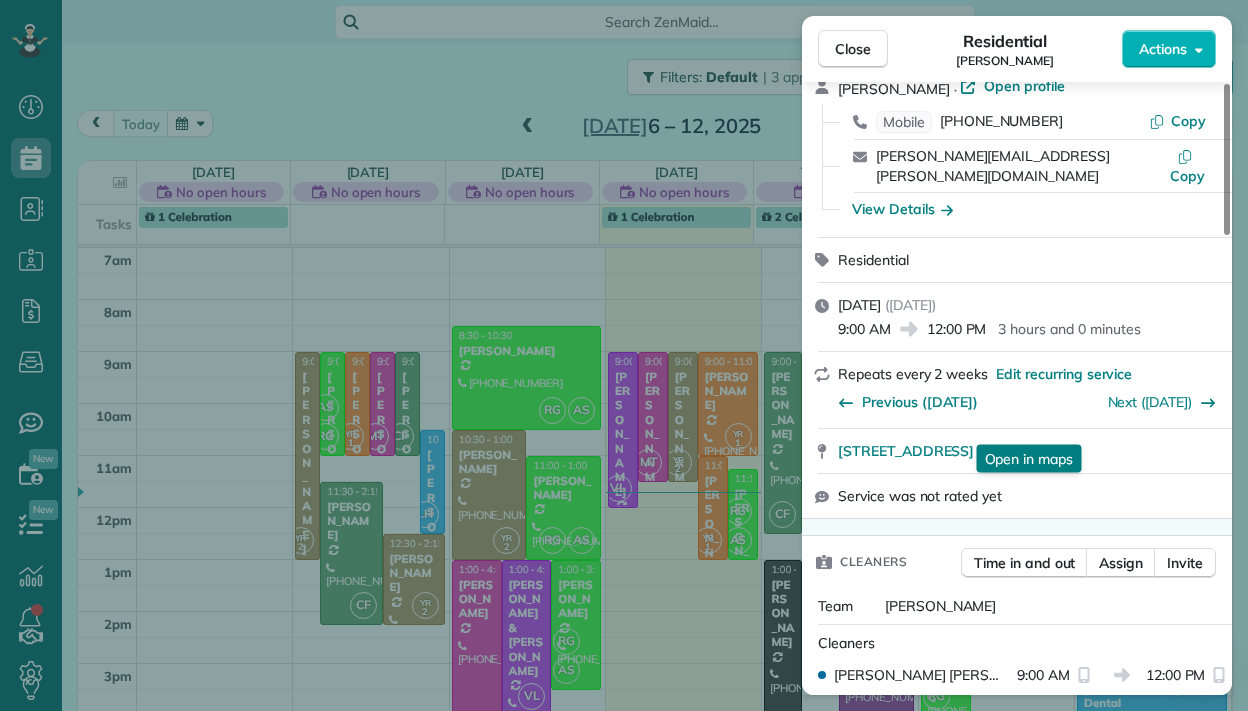 scroll, scrollTop: 108, scrollLeft: 0, axis: vertical 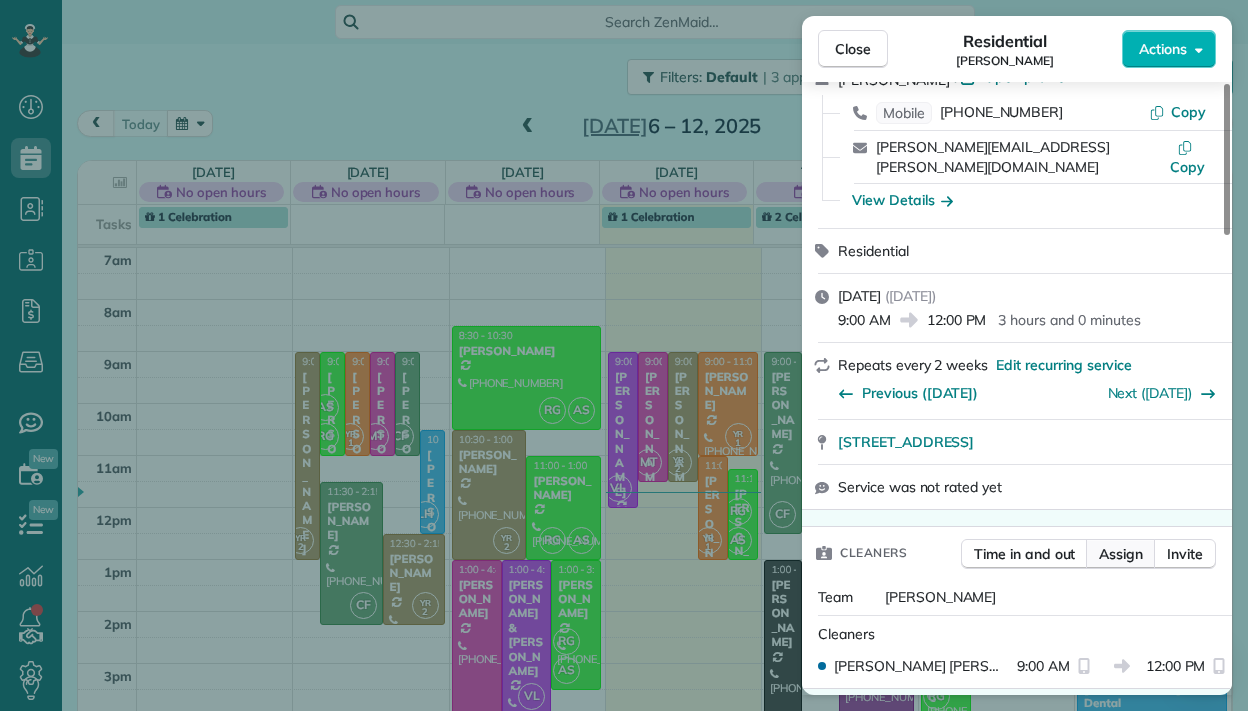 click on "Assign" at bounding box center [1121, 554] 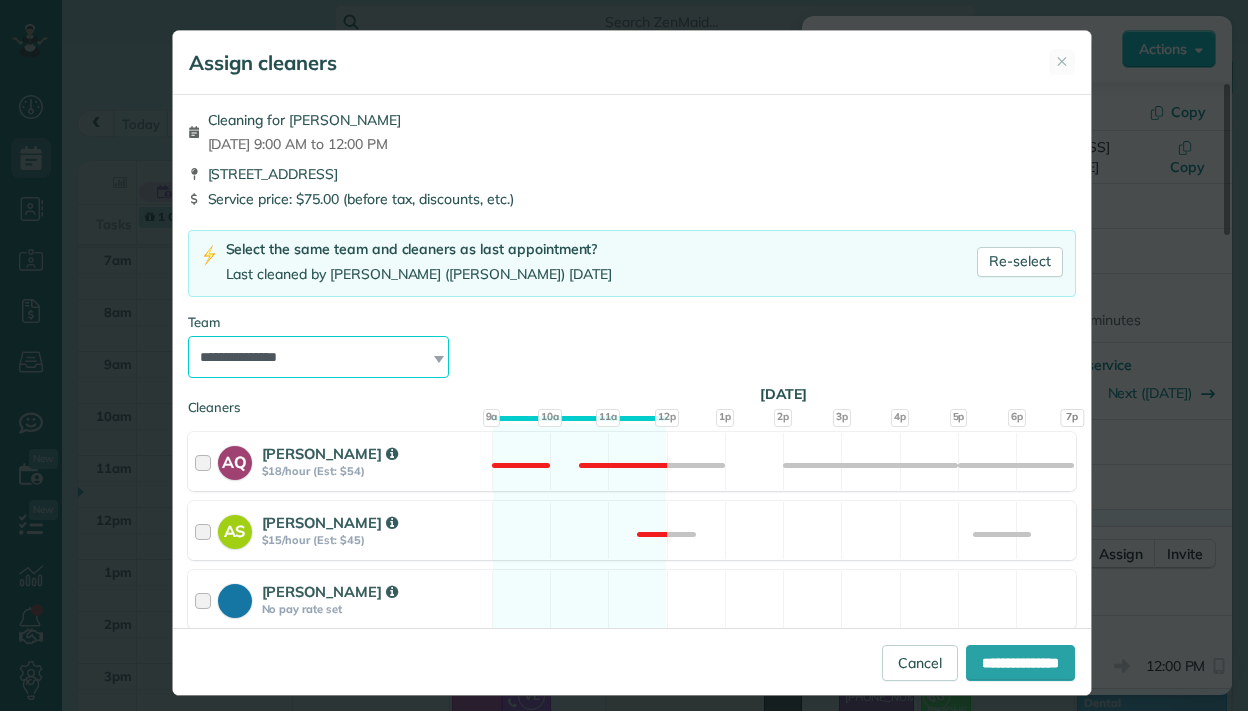 click on "**********" at bounding box center (319, 357) 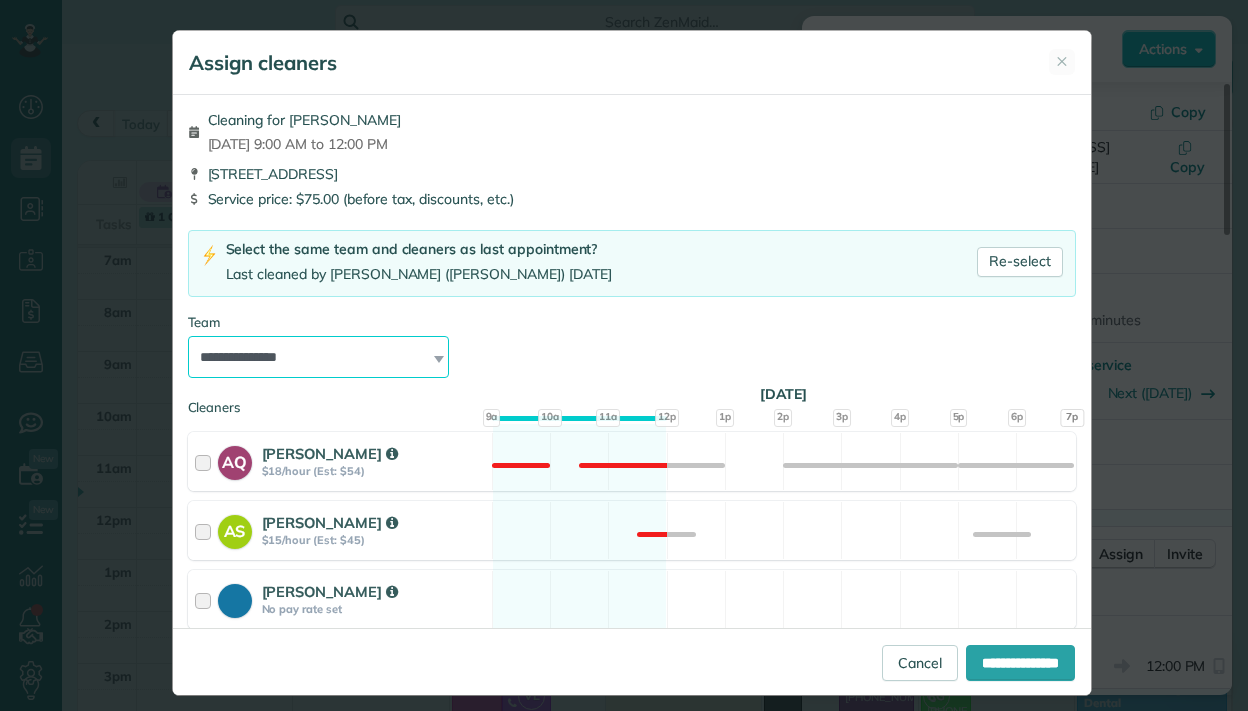 select on "*****" 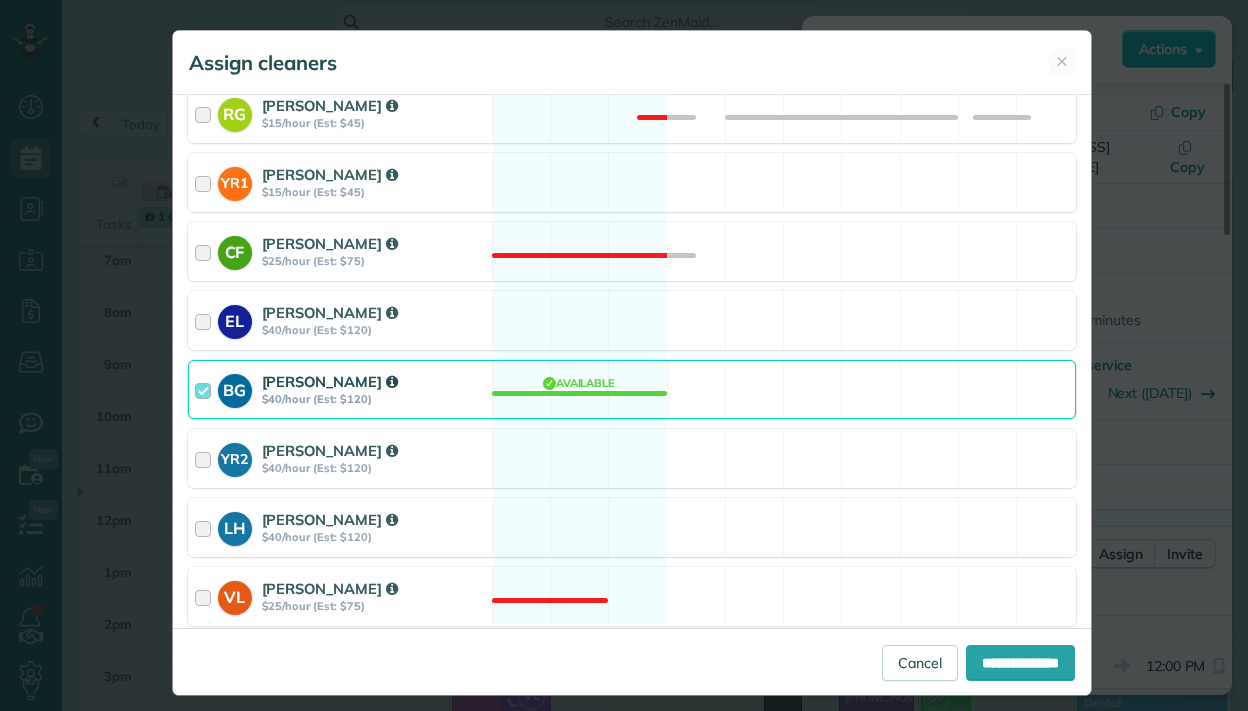 scroll, scrollTop: 694, scrollLeft: 0, axis: vertical 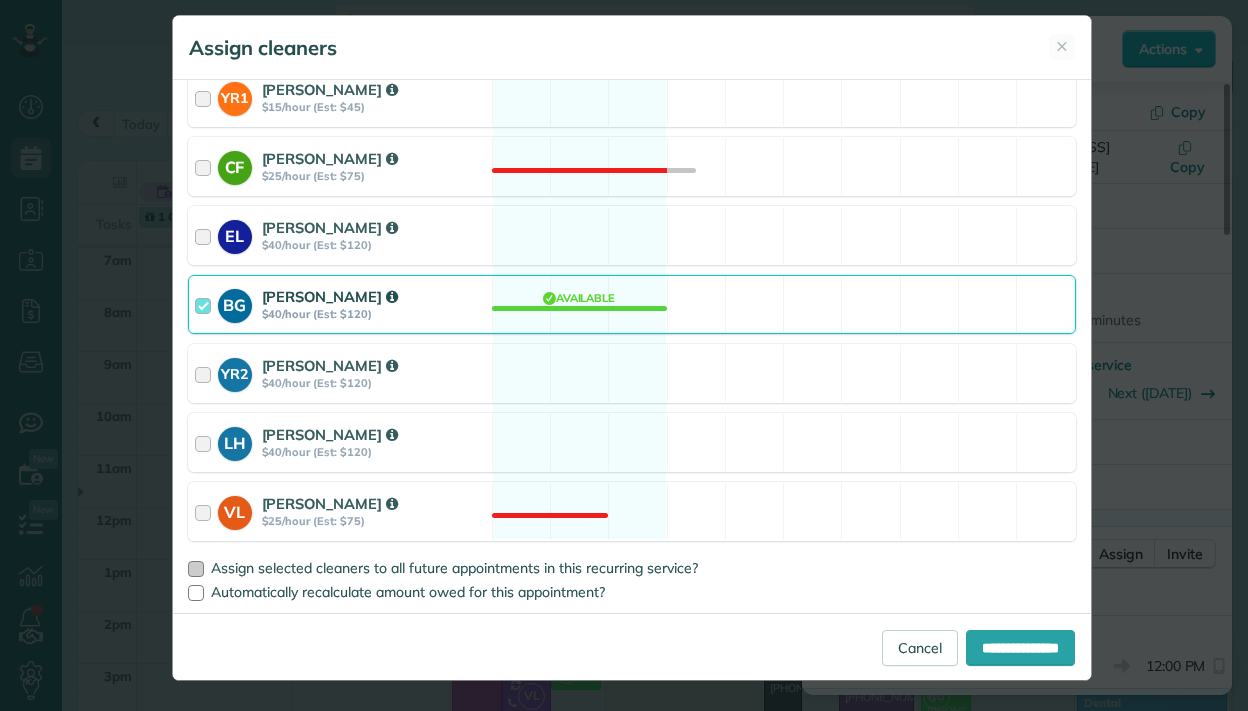 click at bounding box center [196, 569] 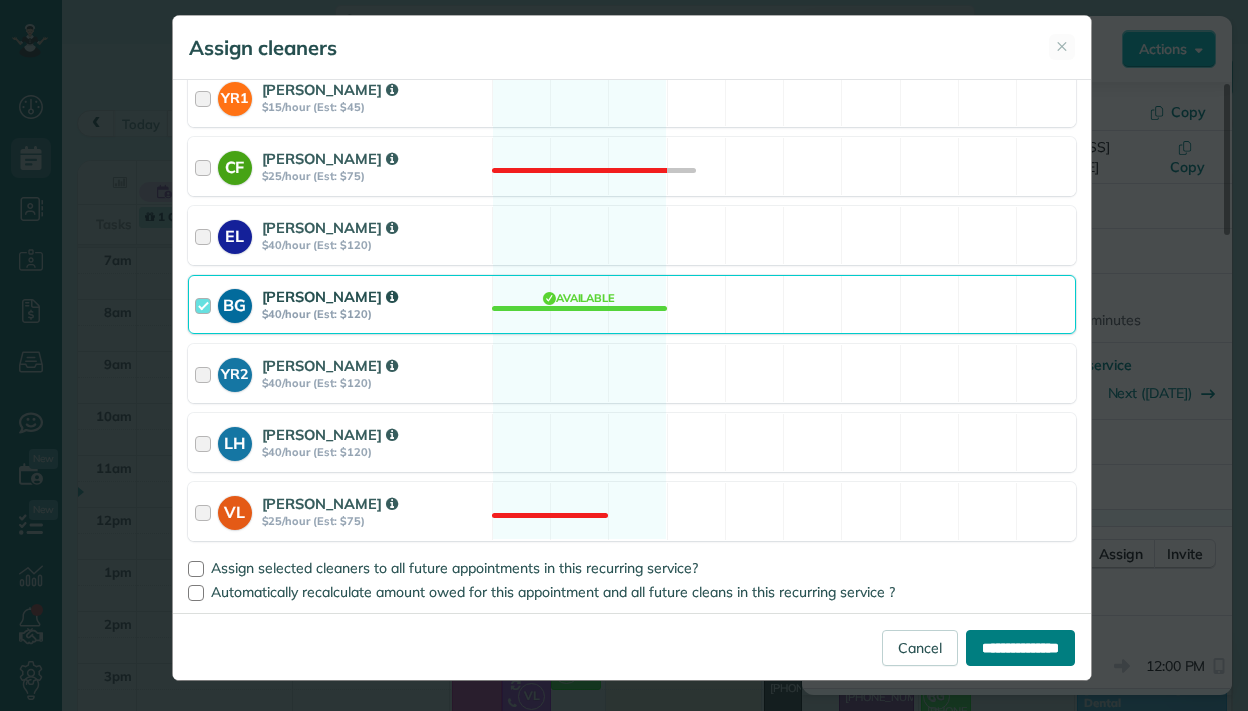 click on "**********" at bounding box center [1020, 648] 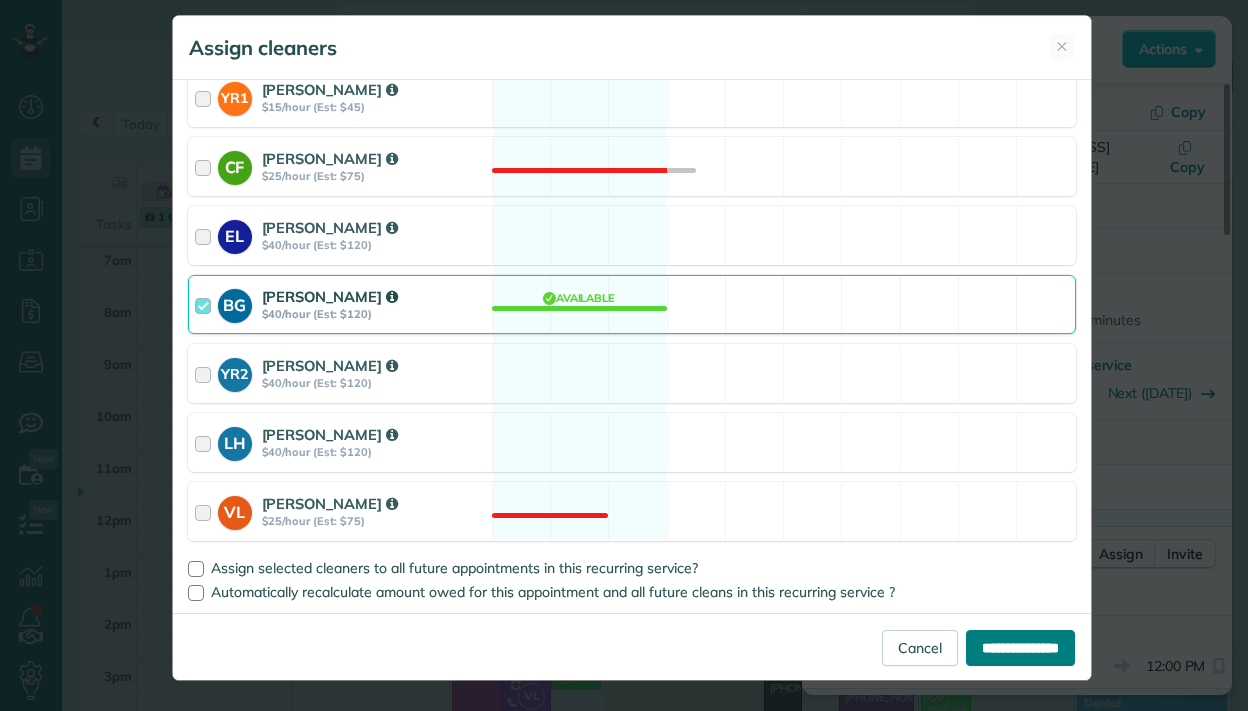 type on "**********" 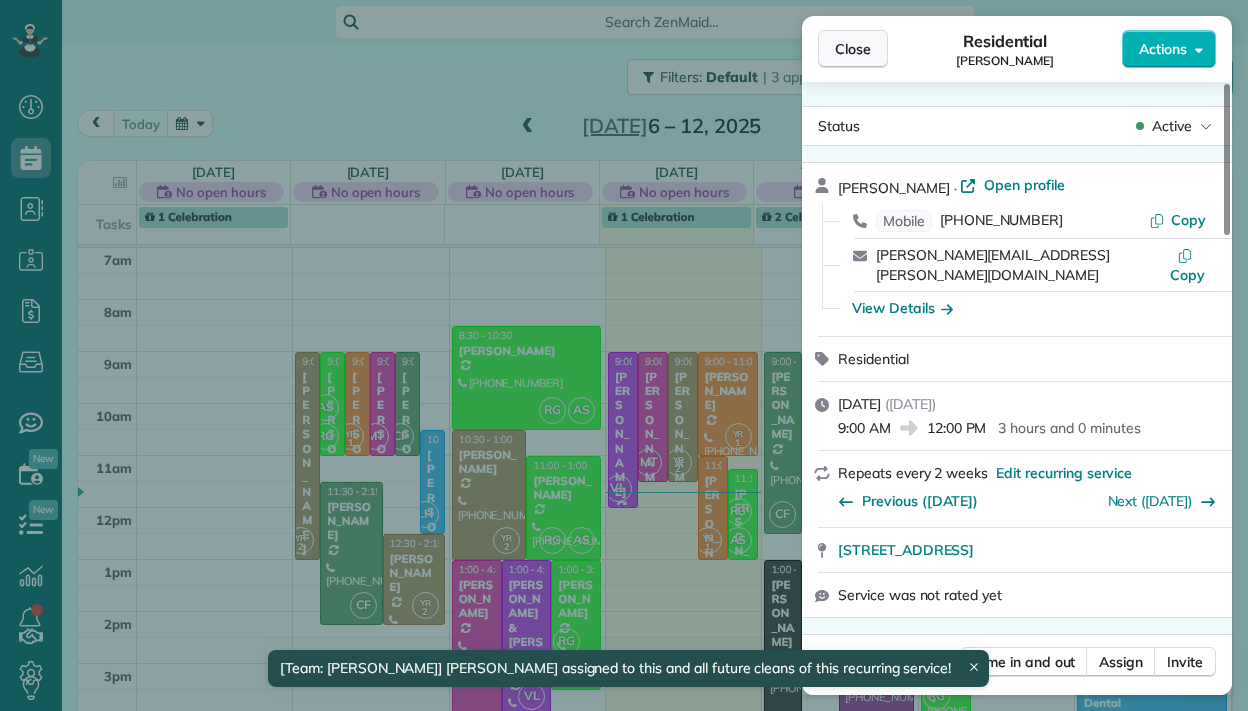 click on "Close" at bounding box center [853, 49] 